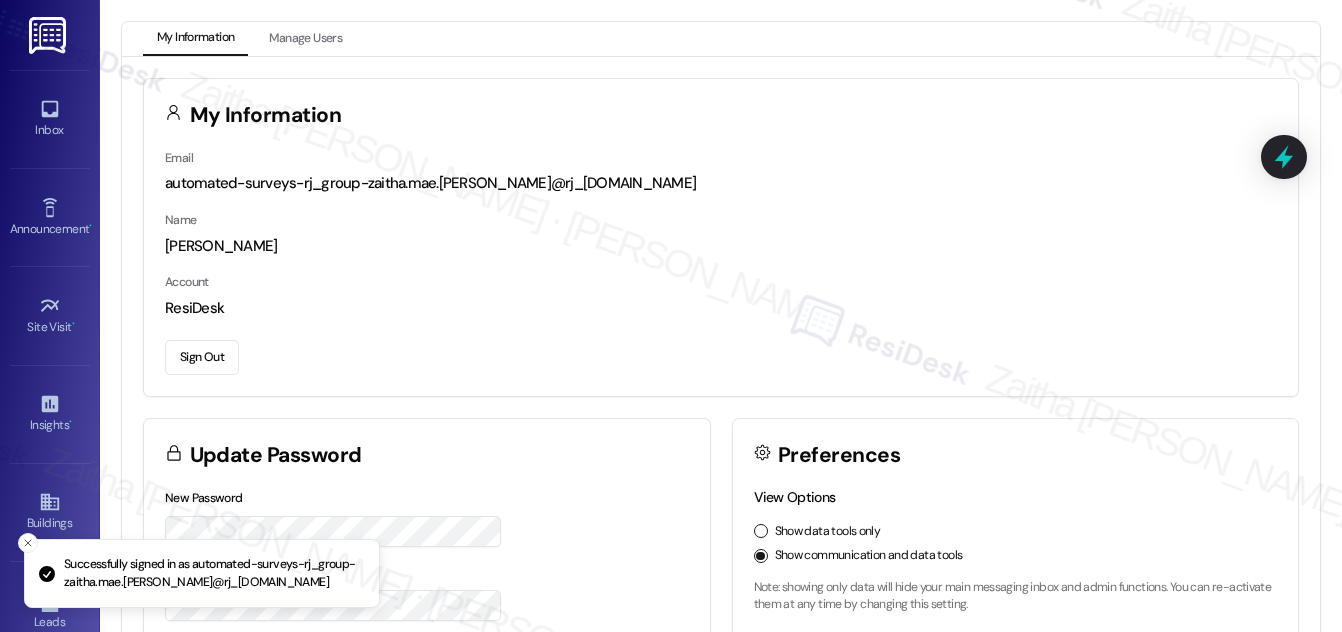 scroll, scrollTop: 0, scrollLeft: 0, axis: both 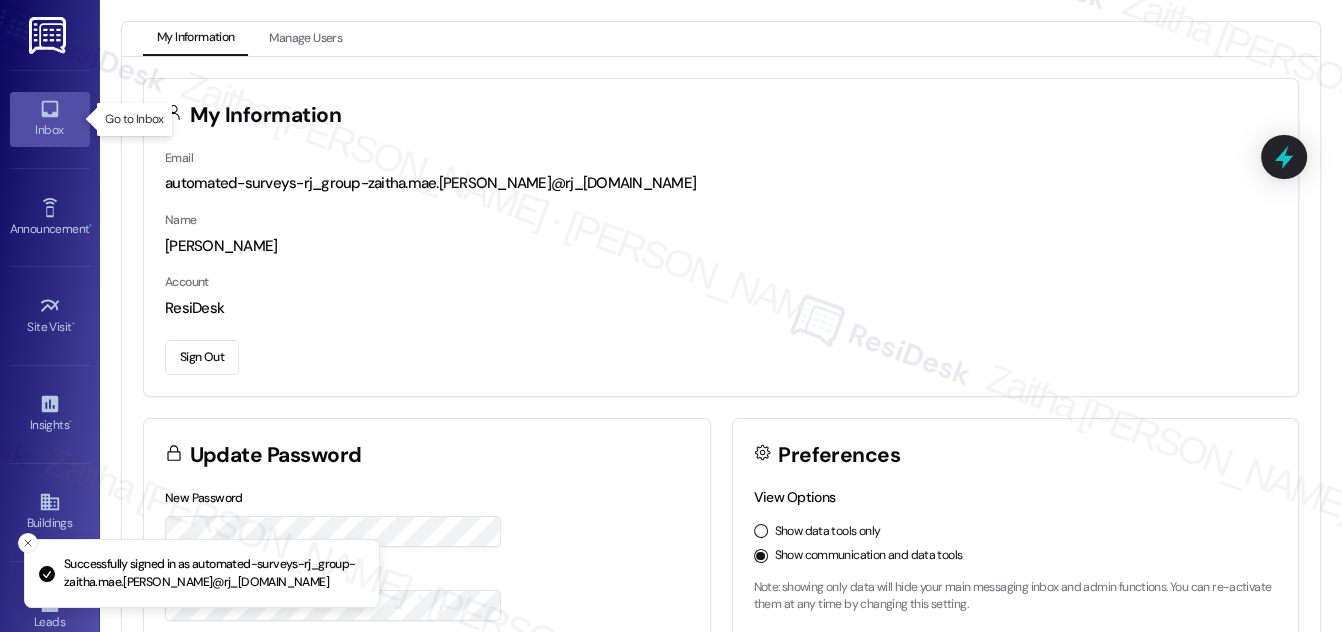 click on "Inbox" at bounding box center (50, 130) 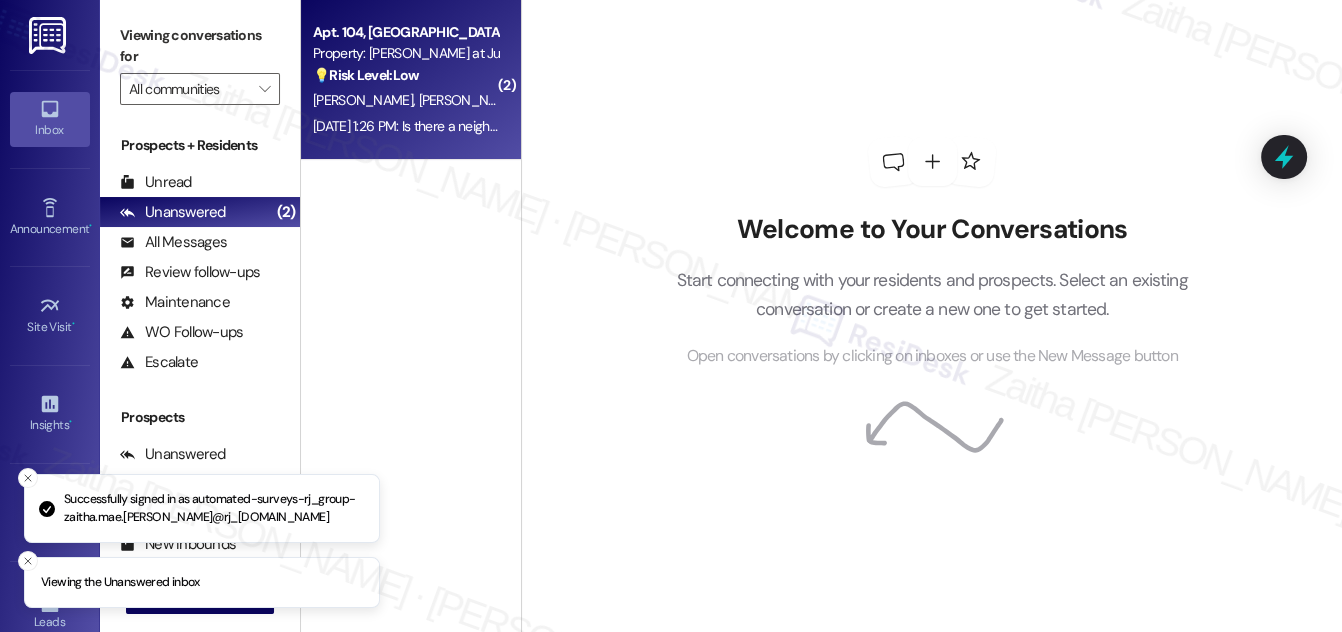 click on "💡  Risk Level:  Low The resident is inquiring about community involvement opportunities. This is a non-essential request related to community engagement." at bounding box center (405, 75) 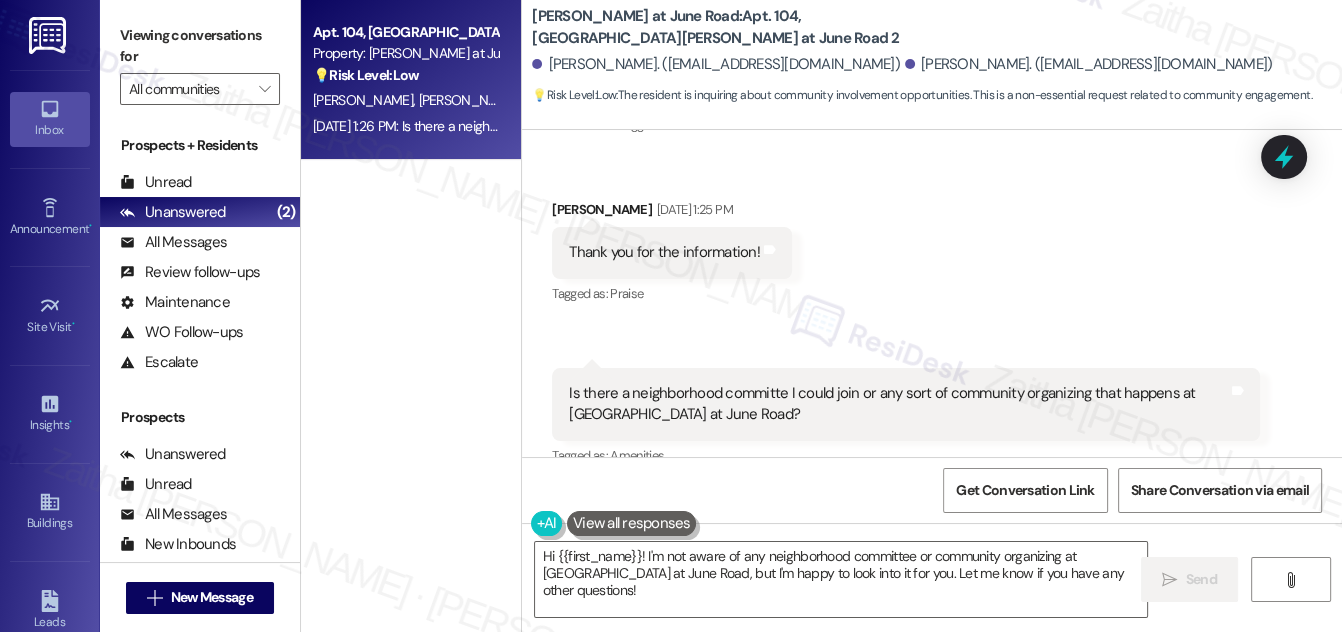 scroll, scrollTop: 3904, scrollLeft: 0, axis: vertical 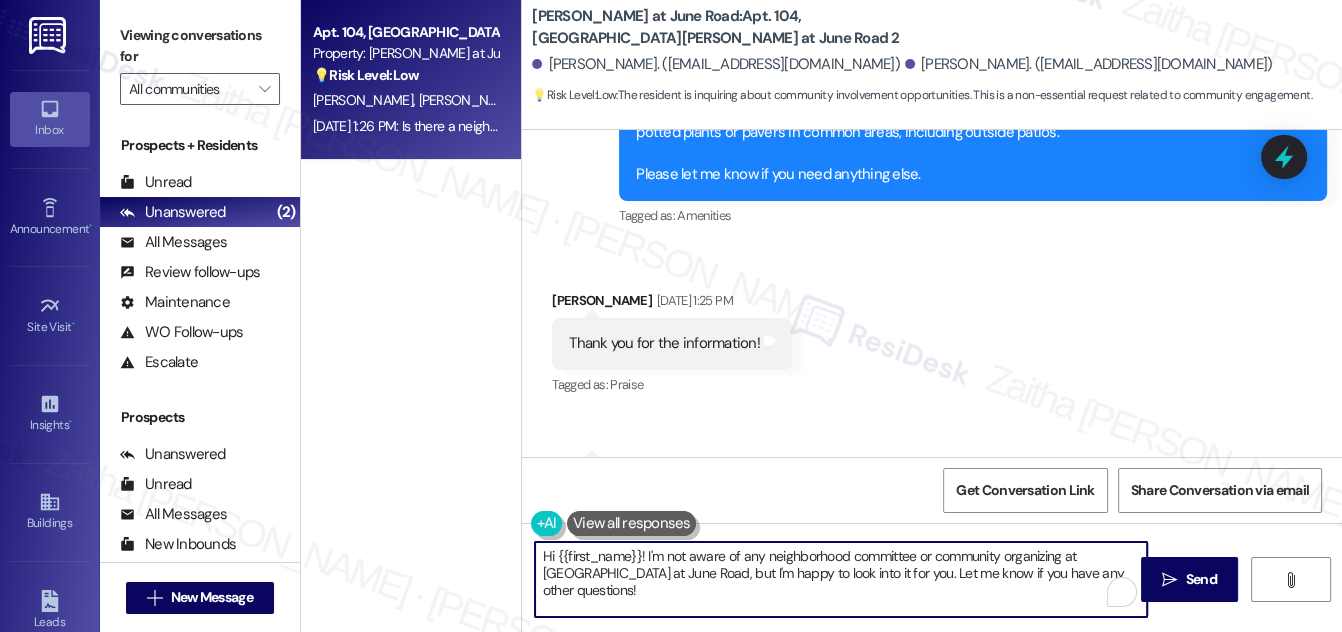 click on "Hi {{first_name}}! I'm not aware of any neighborhood committee or community organizing at [GEOGRAPHIC_DATA] at June Road, but I'm happy to look into it for you. Let me know if you have any other questions!" at bounding box center (841, 579) 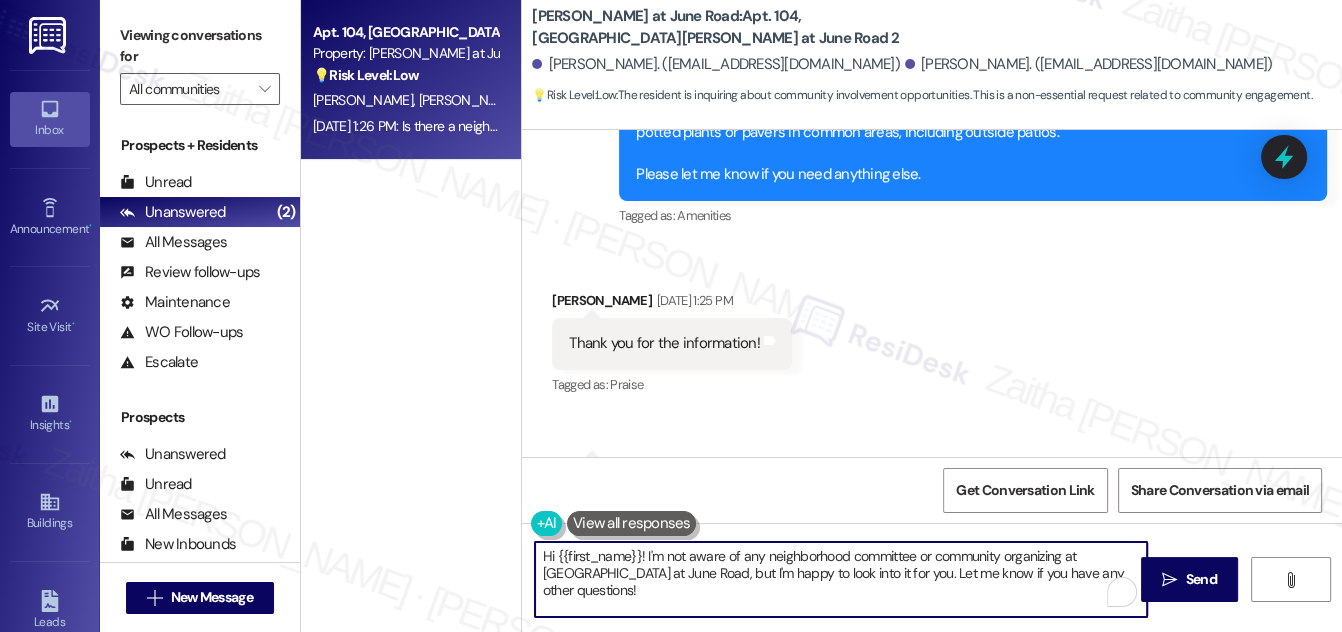 click on "Hi {{first_name}}! I'm not aware of any neighborhood committee or community organizing at [GEOGRAPHIC_DATA] at June Road, but I'm happy to look into it for you. Let me know if you have any other questions!" at bounding box center (841, 579) 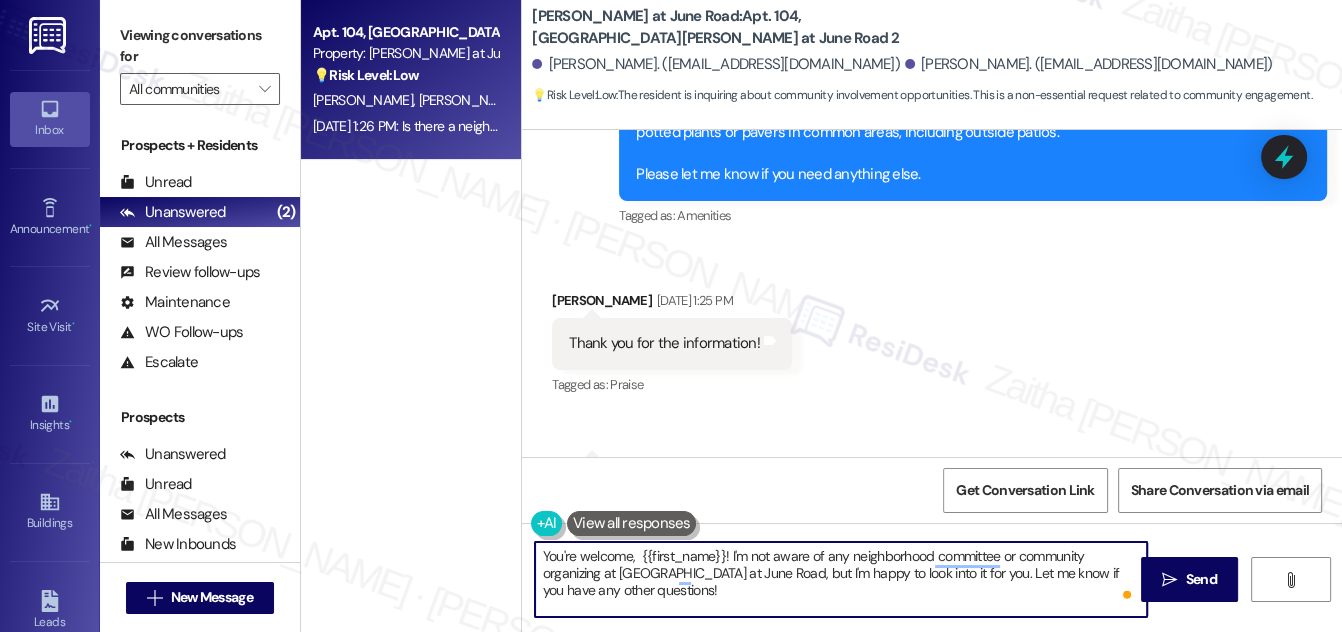click on "Eukia [PERSON_NAME] [DATE] 1:25 PM" at bounding box center (672, 304) 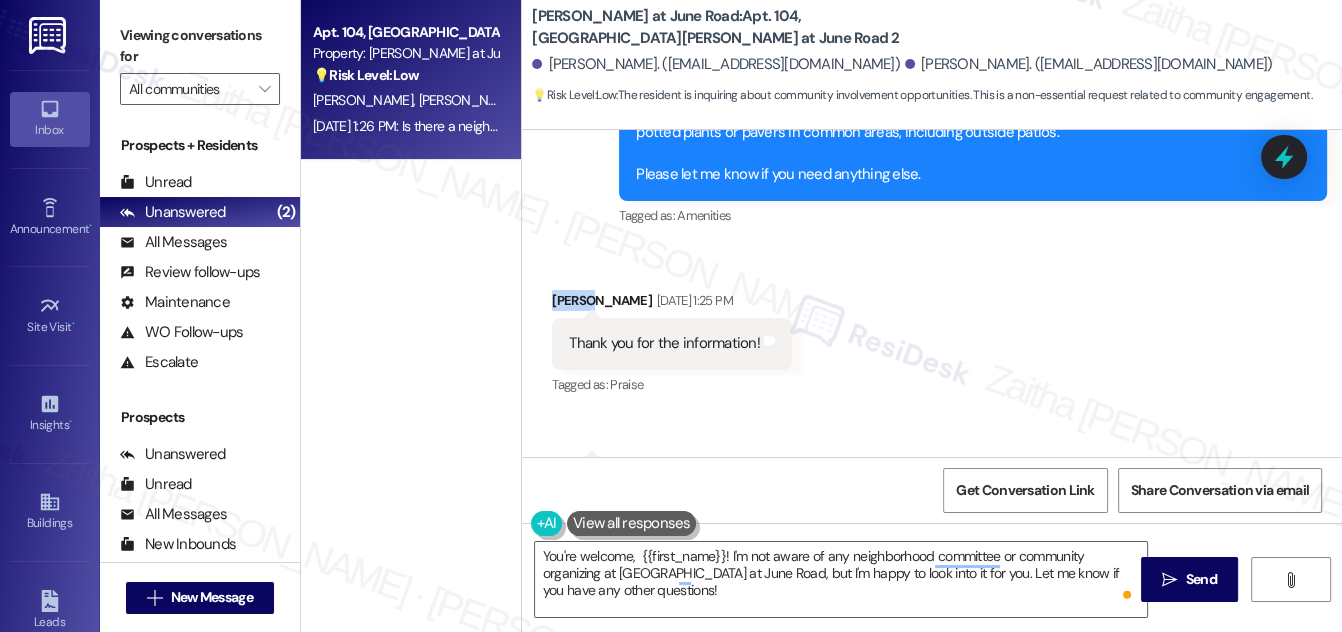 click on "Eukia [PERSON_NAME] [DATE] 1:25 PM" at bounding box center [672, 304] 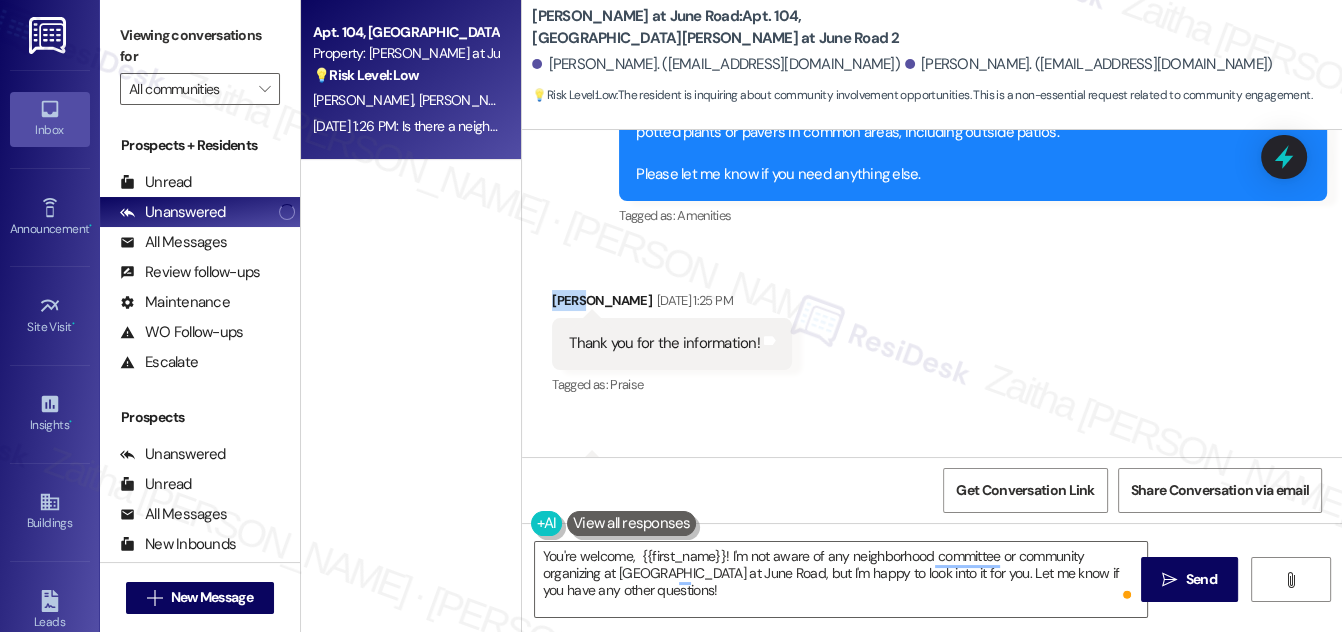 copy on "Eukia" 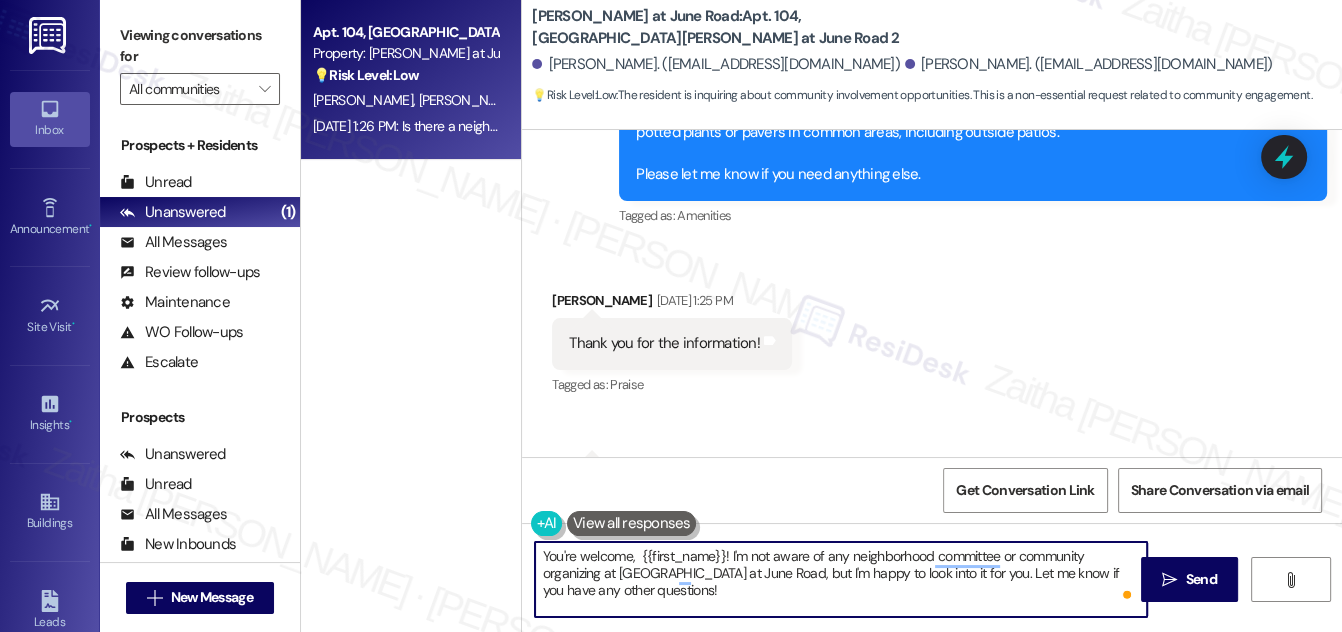 click on "You're welcome,  {{first_name}}! I'm not aware of any neighborhood committee or community organizing at [GEOGRAPHIC_DATA] at June Road, but I'm happy to look into it for you. Let me know if you have any other questions!" at bounding box center (841, 579) 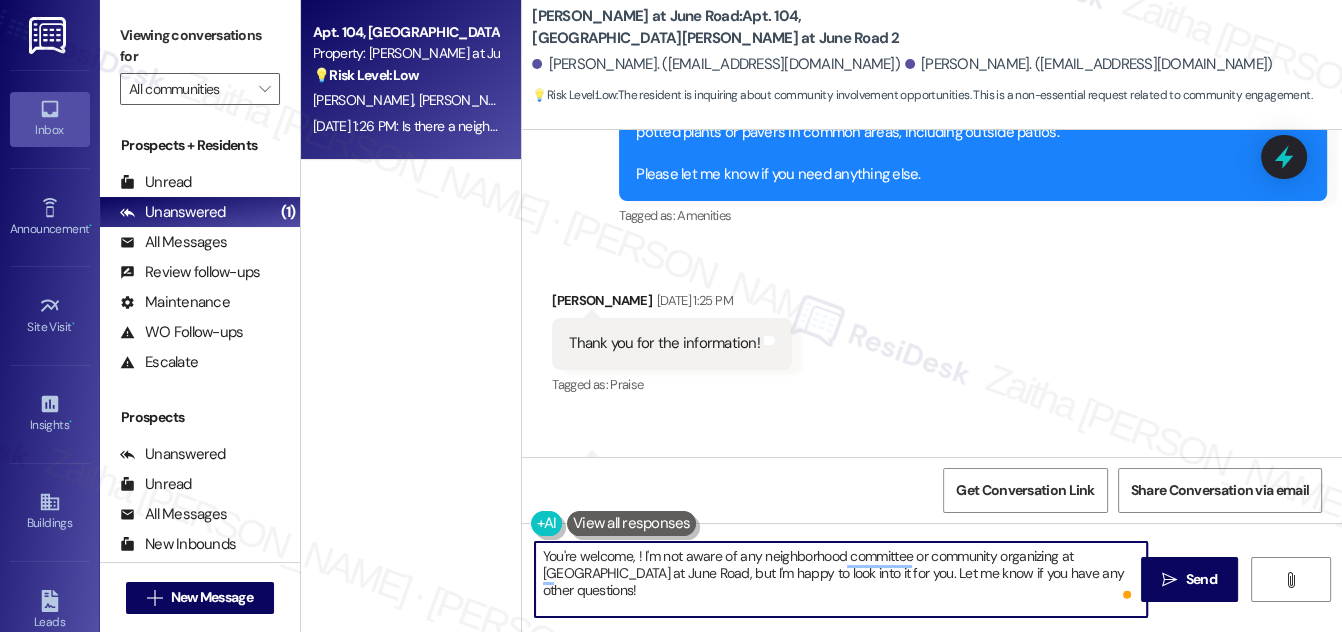 paste on "Eukia" 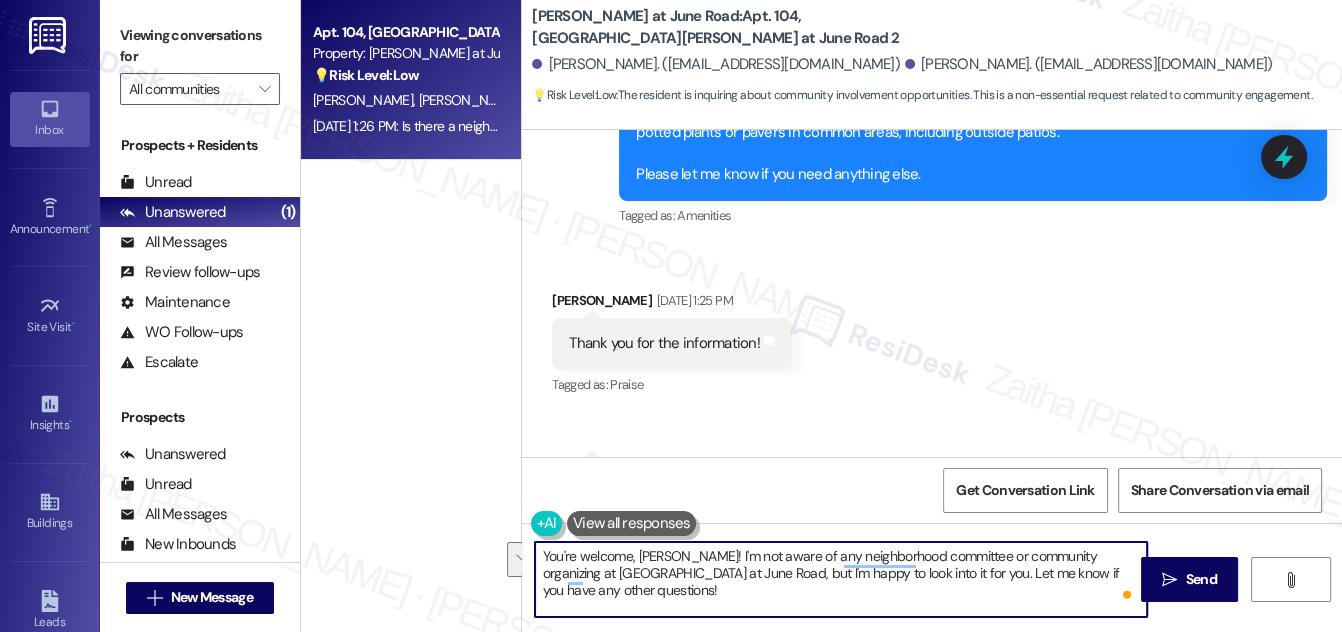 drag, startPoint x: 669, startPoint y: 556, endPoint x: 704, endPoint y: 572, distance: 38.483765 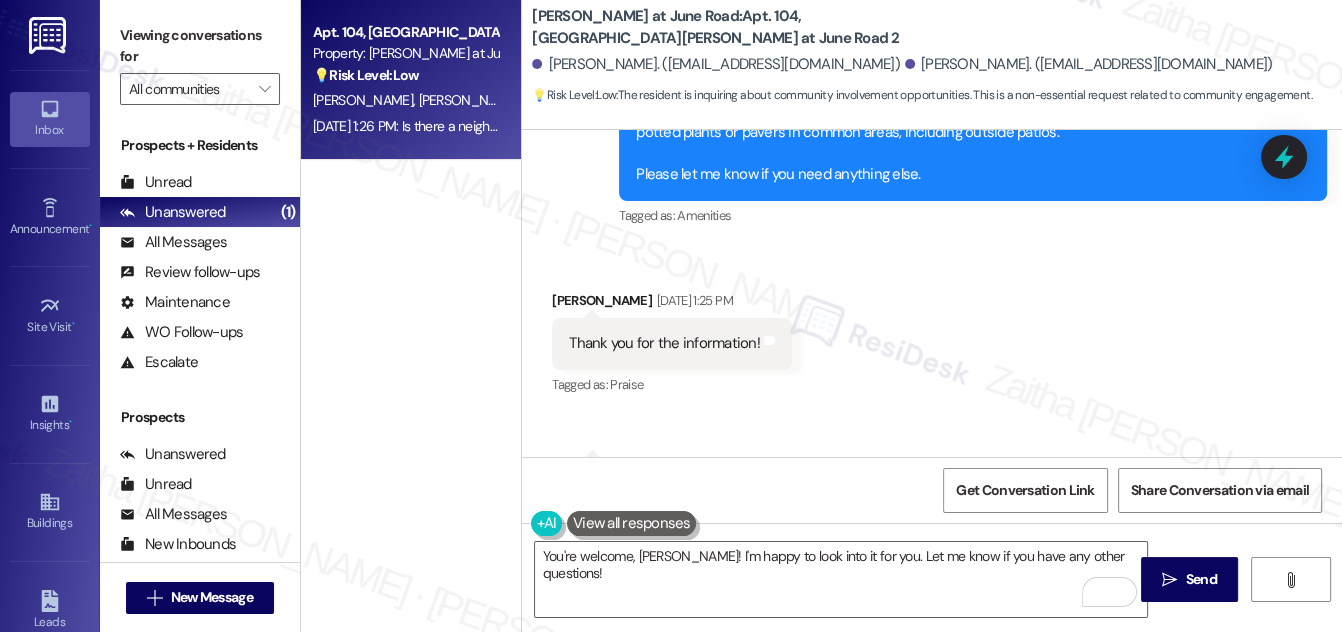 drag, startPoint x: 558, startPoint y: 392, endPoint x: 770, endPoint y: 417, distance: 213.46896 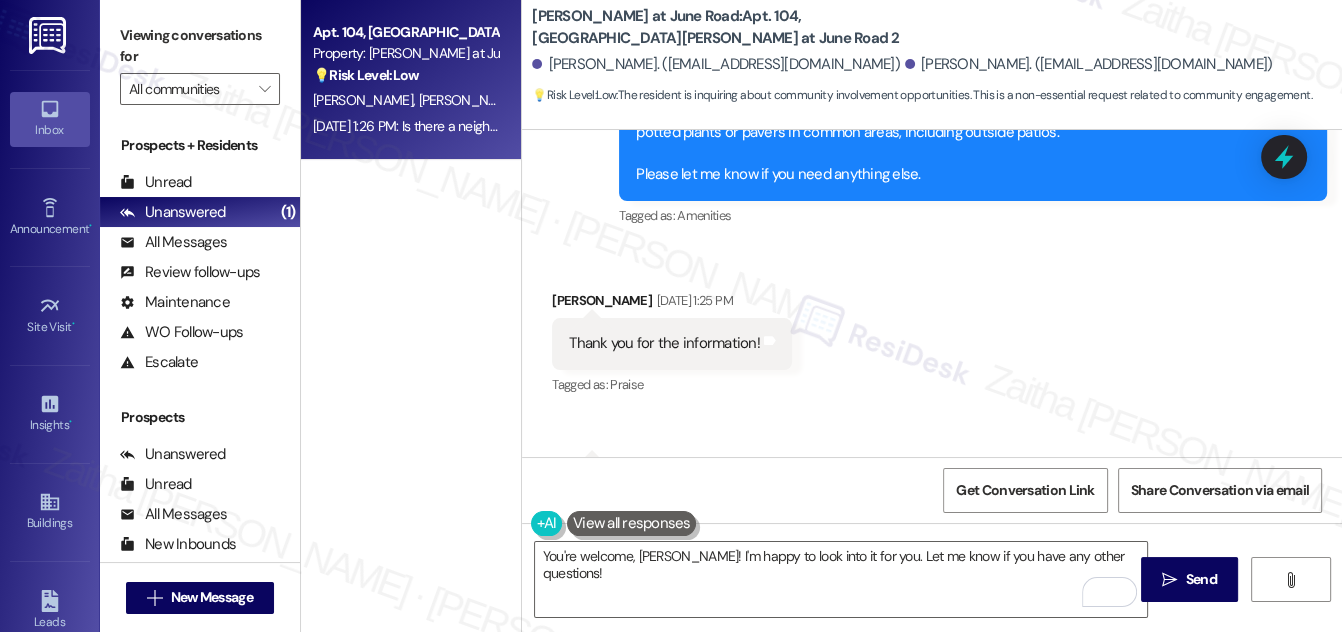 drag, startPoint x: 889, startPoint y: 299, endPoint x: 875, endPoint y: 299, distance: 14 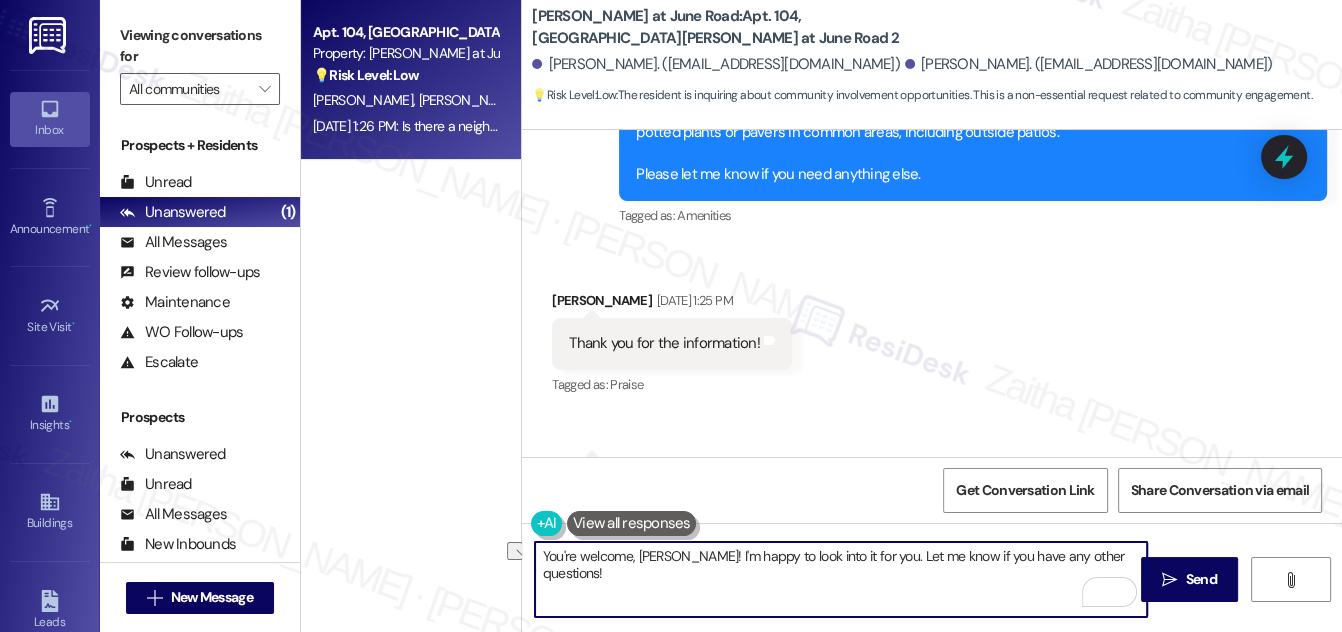 drag, startPoint x: 728, startPoint y: 557, endPoint x: 1117, endPoint y: 549, distance: 389.08224 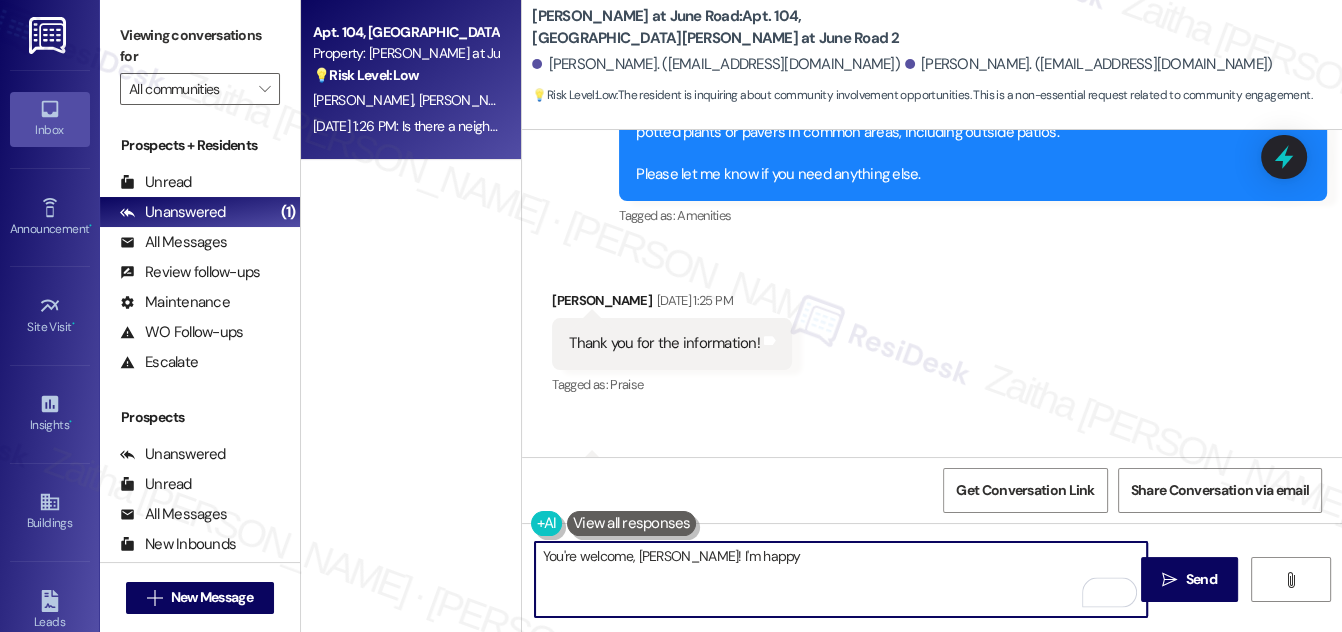 paste on "check with the team to see if there’s a neighborhood committee or any community organizing happening at [GEOGRAPHIC_DATA] at June Road. I’ll follow up with you as soon as I have more information." 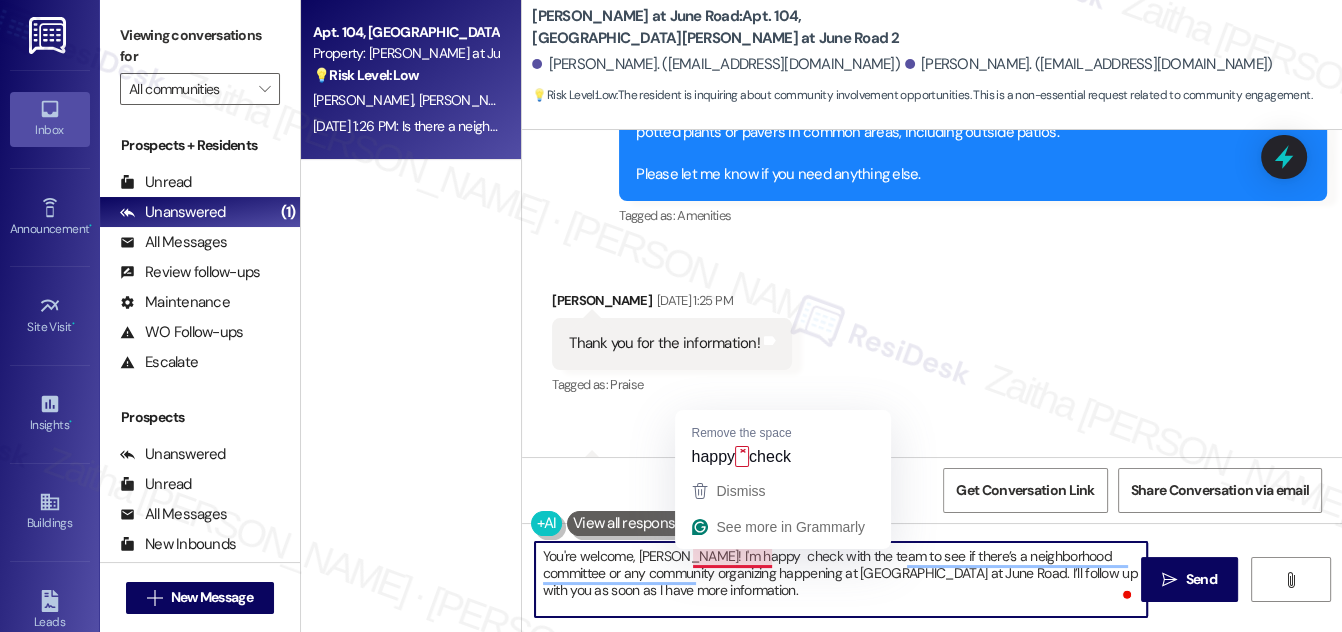 click on "You're welcome, [PERSON_NAME]! I'm happy  check with the team to see if there’s a neighborhood committee or any community organizing happening at [GEOGRAPHIC_DATA] at June Road. I’ll follow up with you as soon as I have more information." at bounding box center [841, 579] 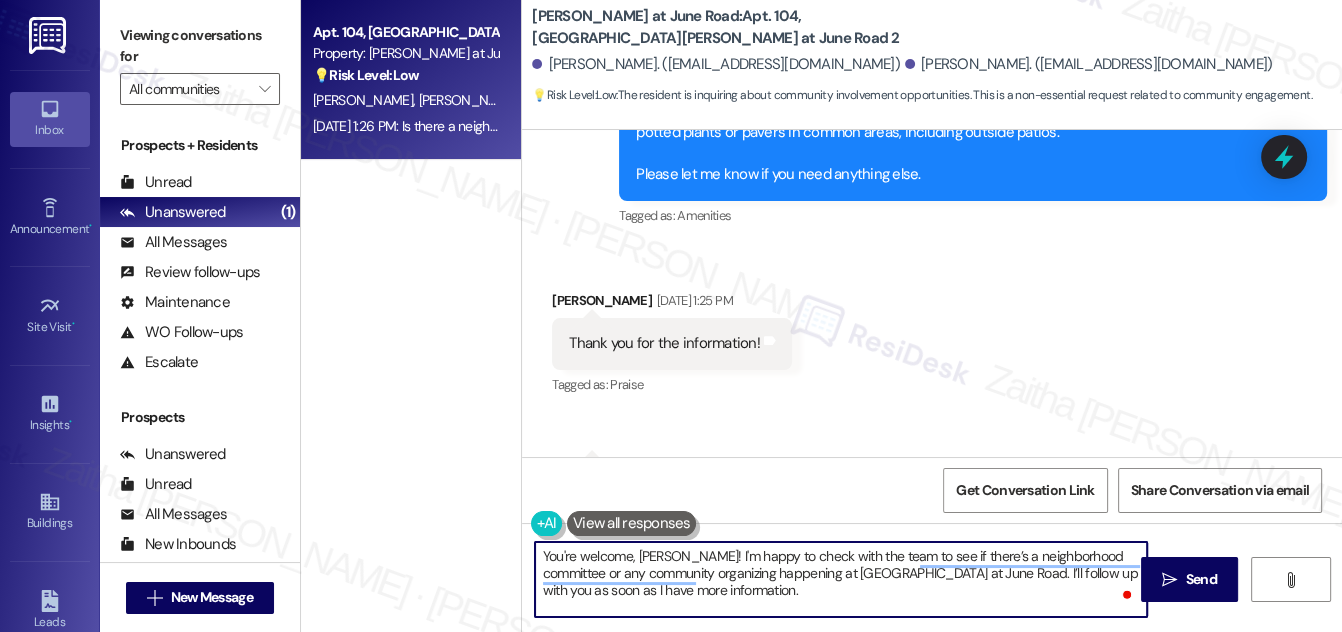 paste on "a neighborhood committee or any community is" 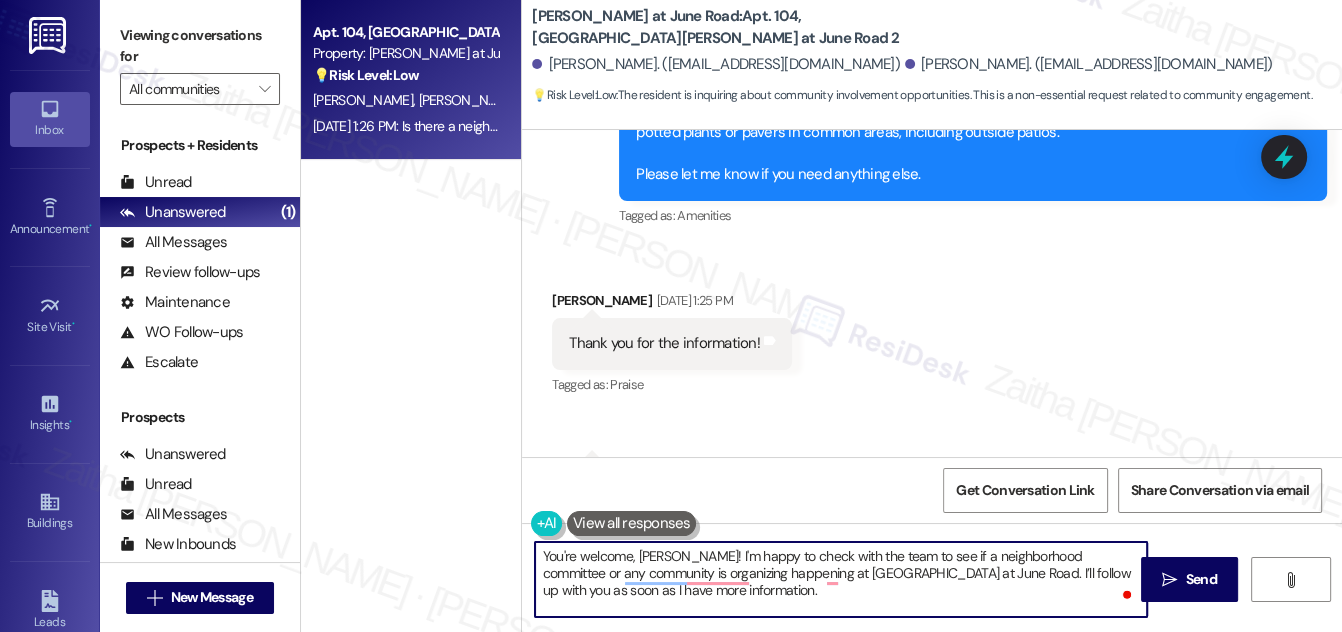 paste on "organization is hosting an event at [GEOGRAPHIC_DATA] on" 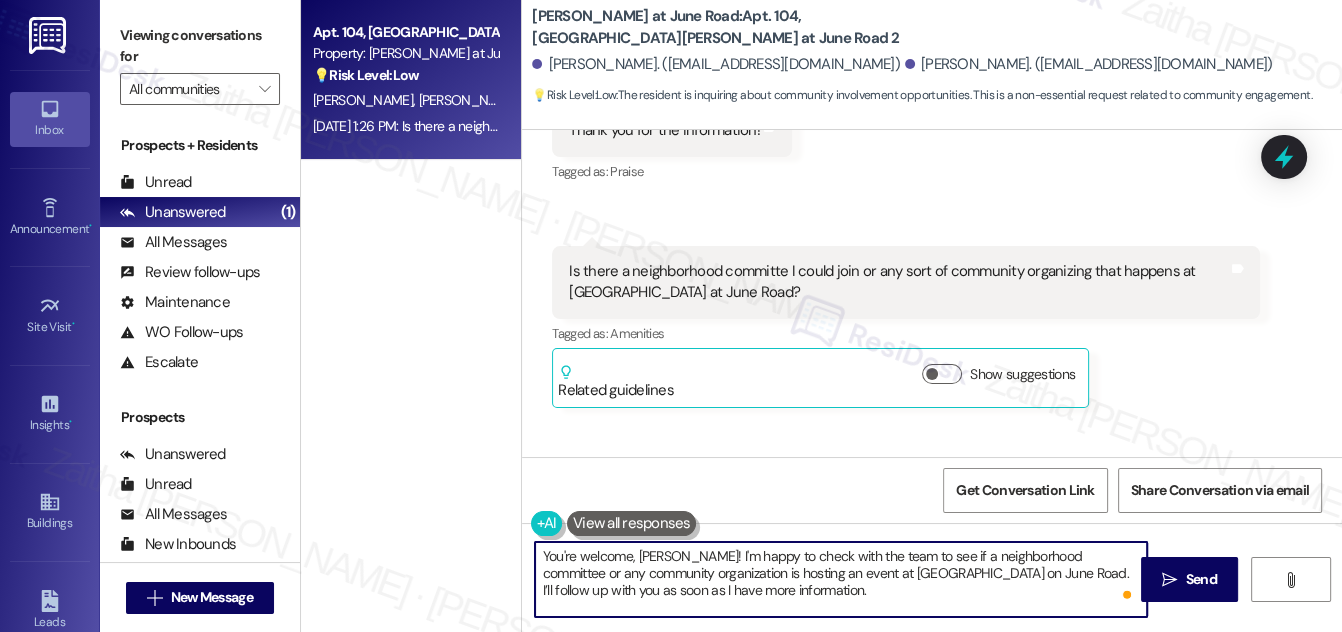 scroll, scrollTop: 4086, scrollLeft: 0, axis: vertical 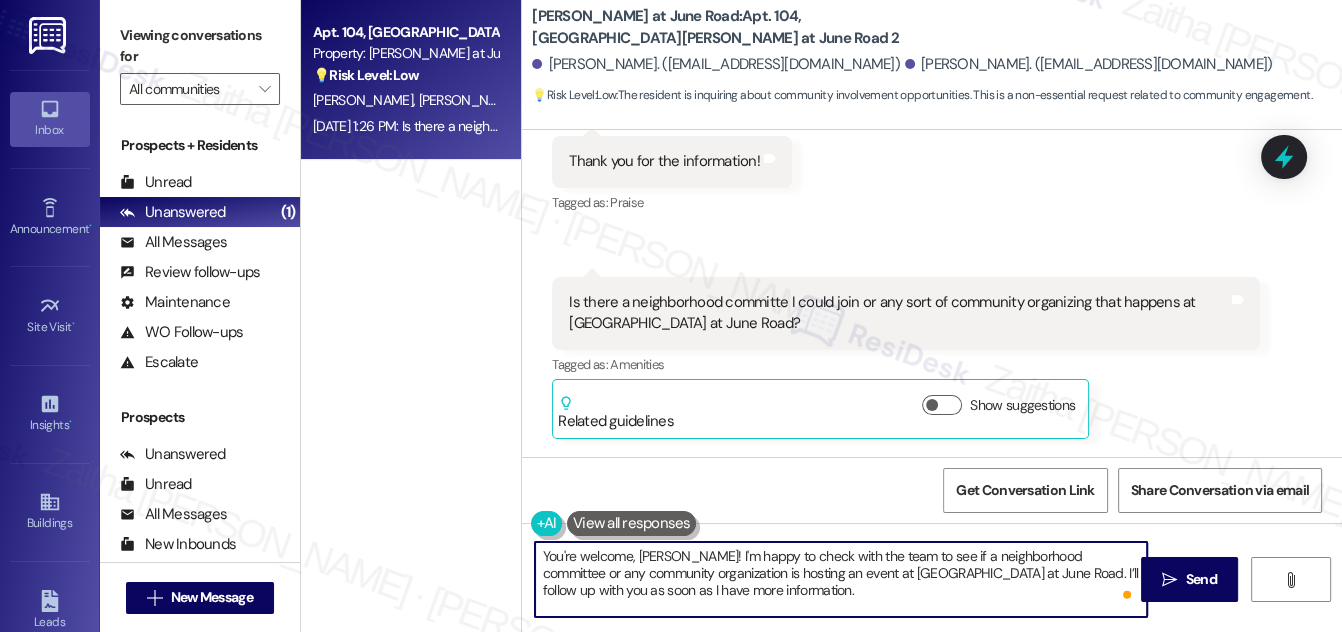 click on "You're welcome, [PERSON_NAME]! I'm happy to check with the team to see if a neighborhood committee or any community organization is hosting an event at [GEOGRAPHIC_DATA] at June Road. I’ll follow up with you as soon as I have more information." at bounding box center [841, 579] 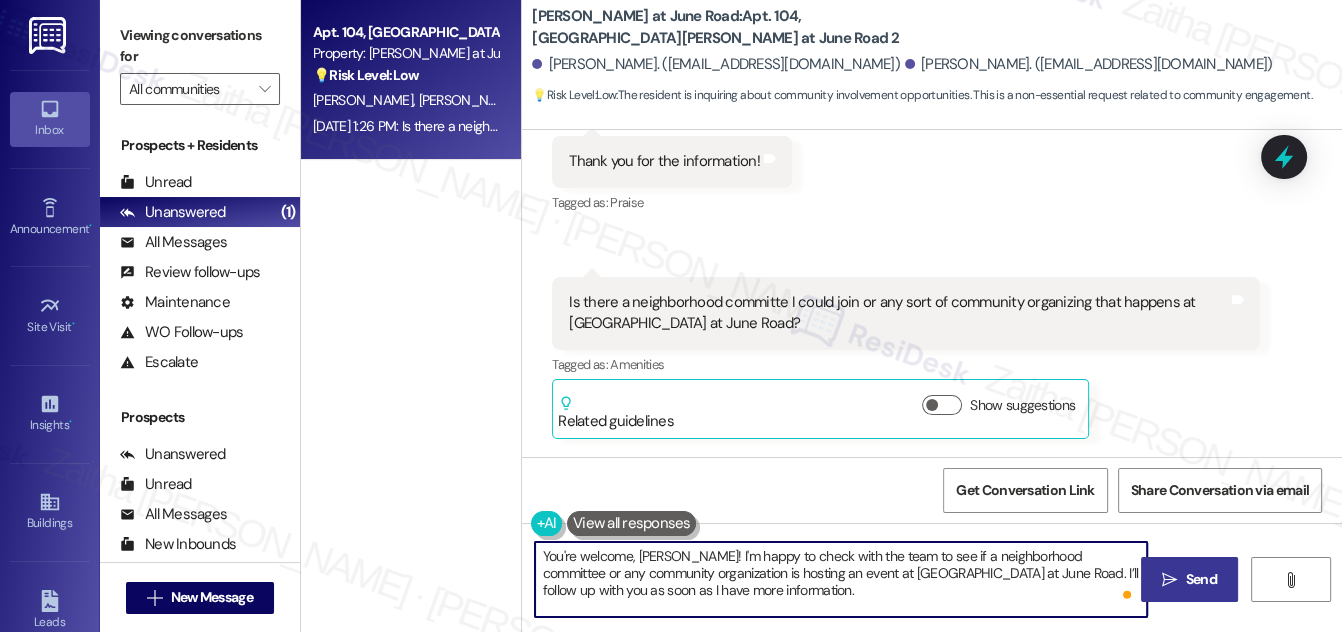 type on "You're welcome, [PERSON_NAME]! I'm happy to check with the team to see if a neighborhood committee or any community organization is hosting an event at [GEOGRAPHIC_DATA] at June Road. I’ll follow up with you as soon as I have more information." 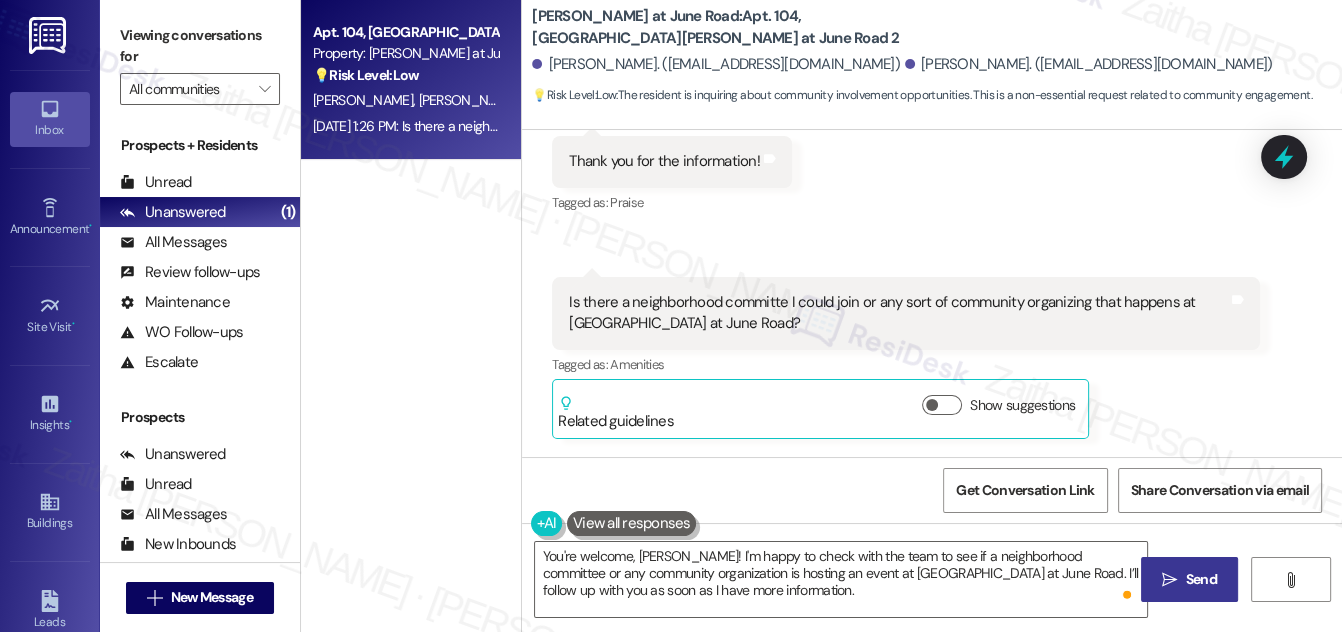 drag, startPoint x: 1187, startPoint y: 570, endPoint x: 1177, endPoint y: 557, distance: 16.40122 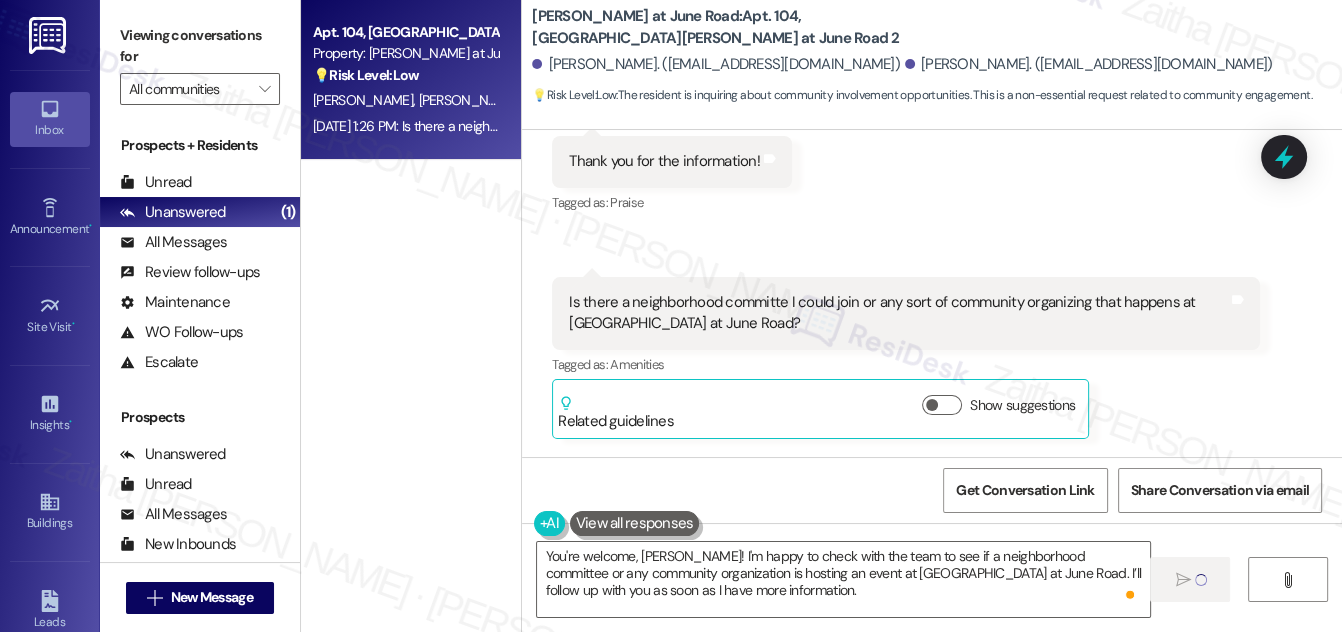type 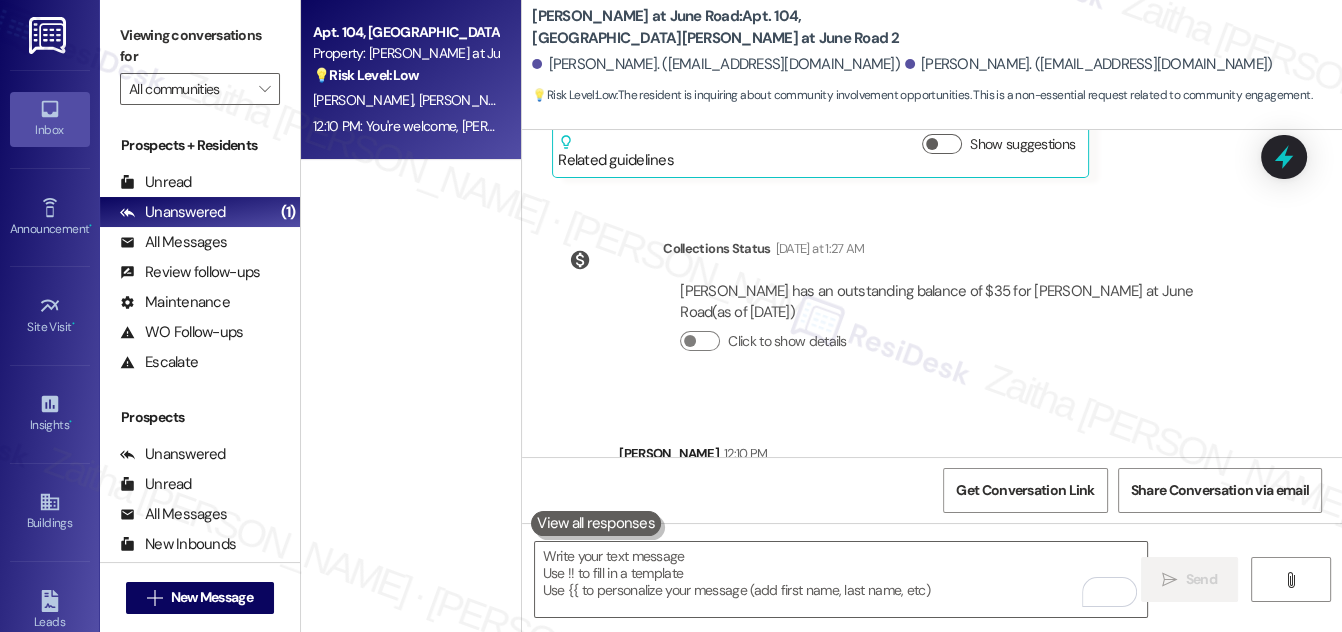 scroll, scrollTop: 4384, scrollLeft: 0, axis: vertical 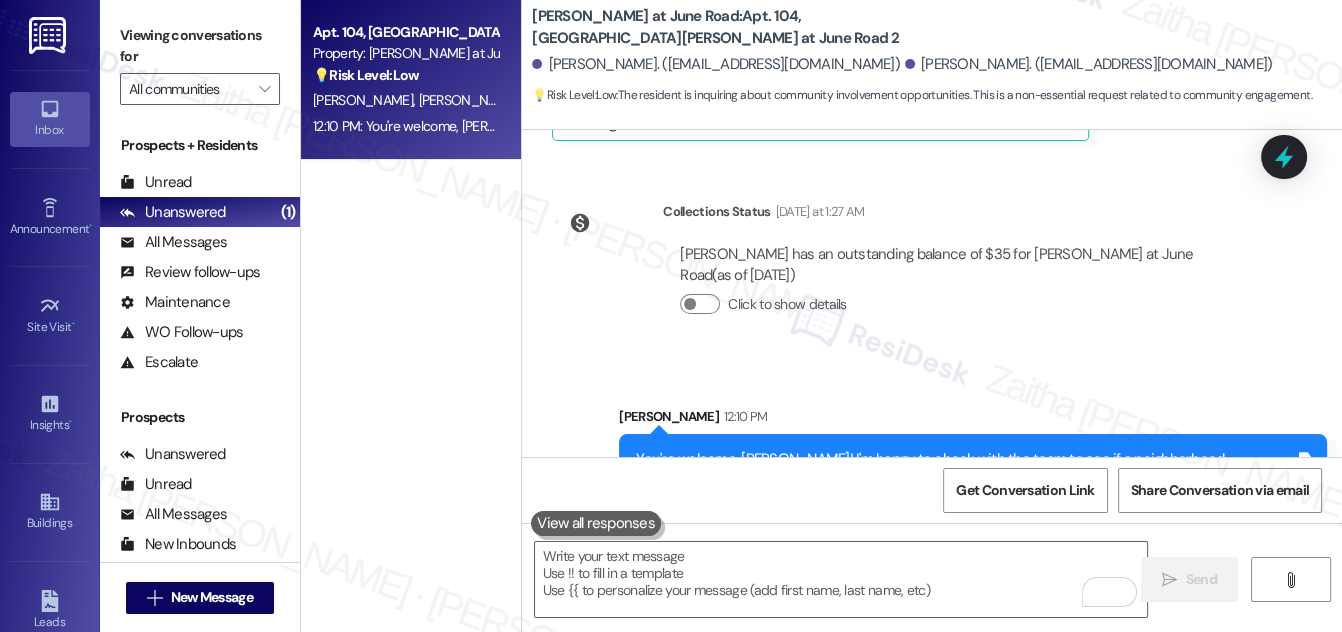 drag, startPoint x: 1273, startPoint y: 158, endPoint x: 1259, endPoint y: 164, distance: 15.231546 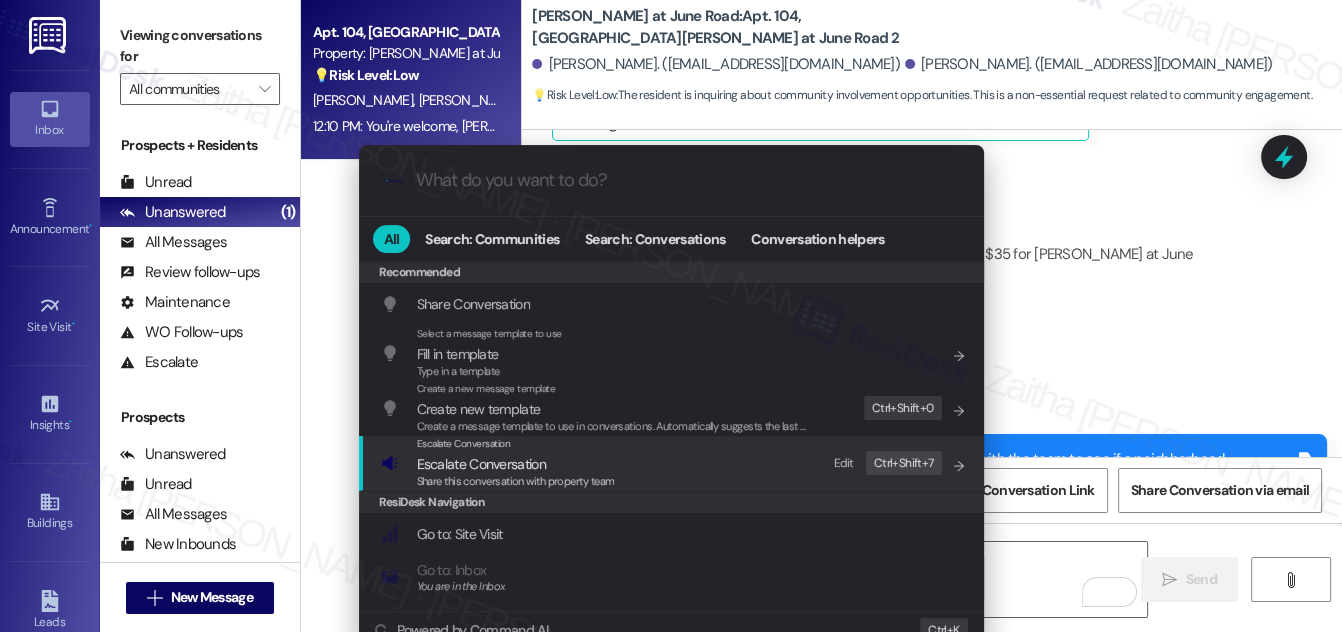 click on "Escalate Conversation" at bounding box center [481, 464] 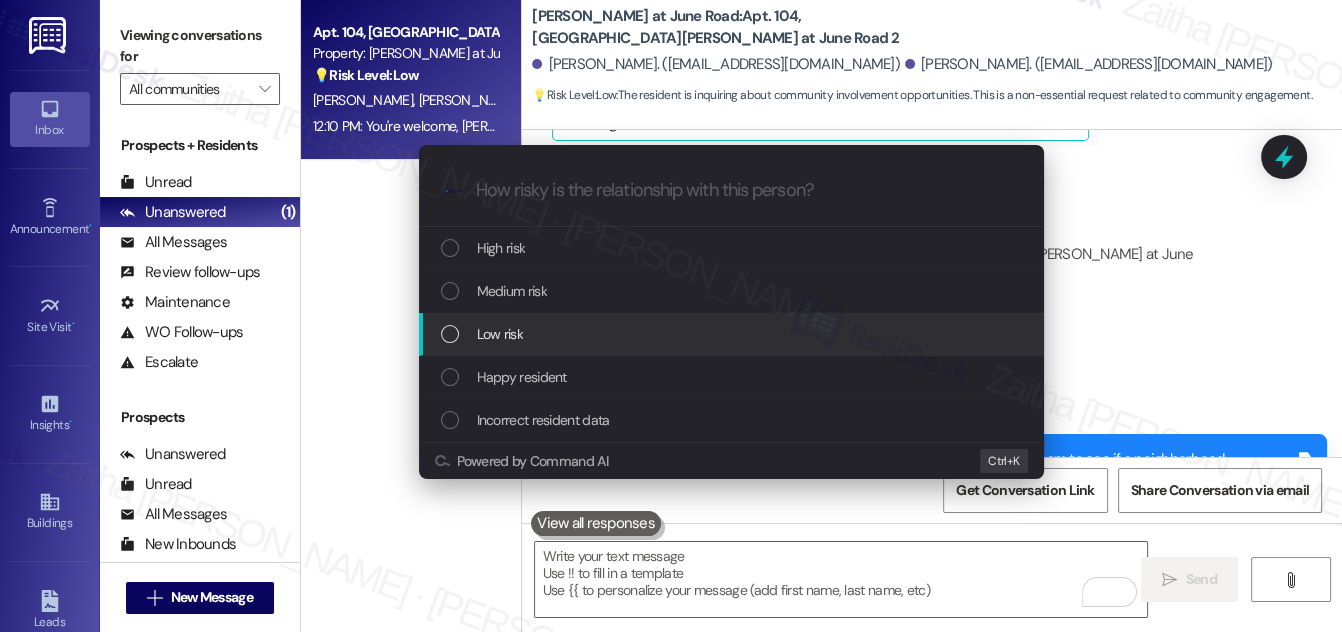 click on "Low risk" at bounding box center (733, 334) 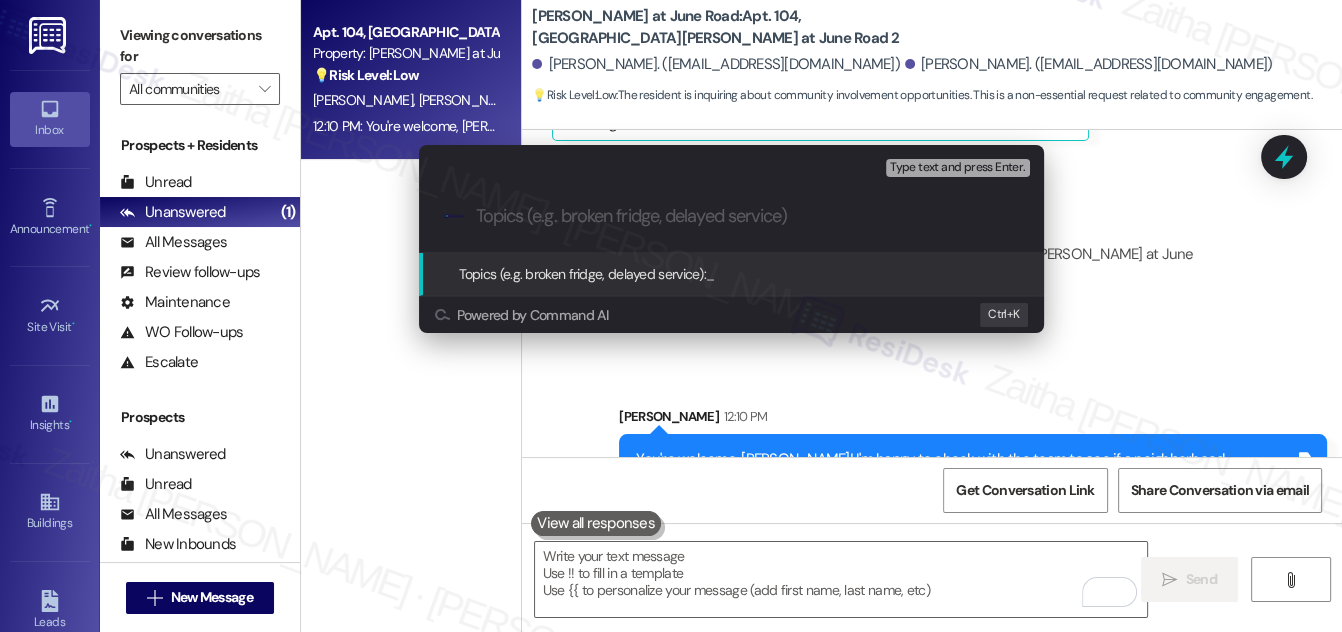 paste on "nquiry About Neighborhood Committee" 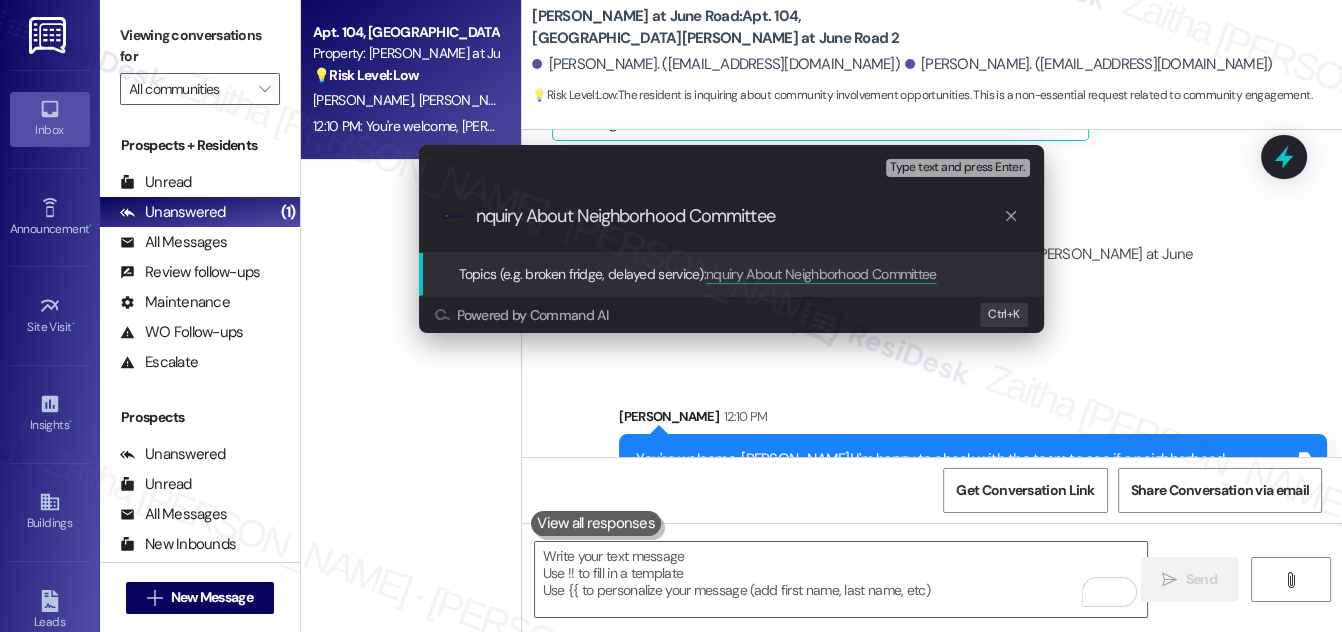 click on "nquiry About Neighborhood Committee" at bounding box center [739, 216] 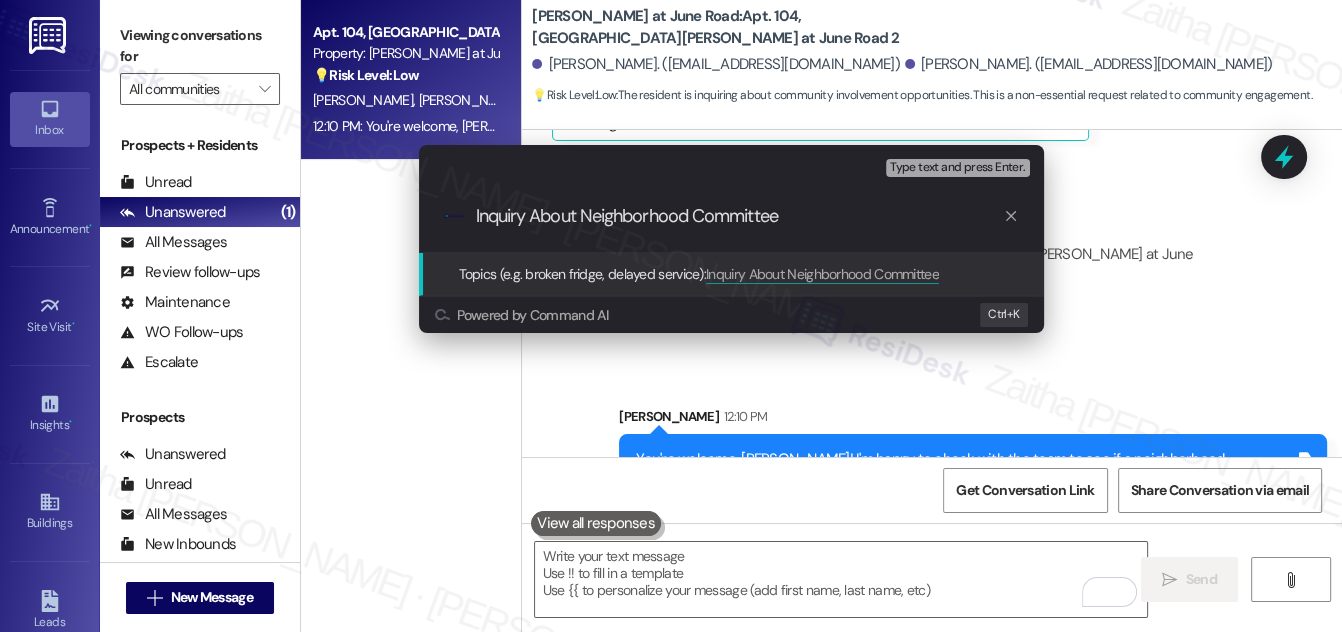 type 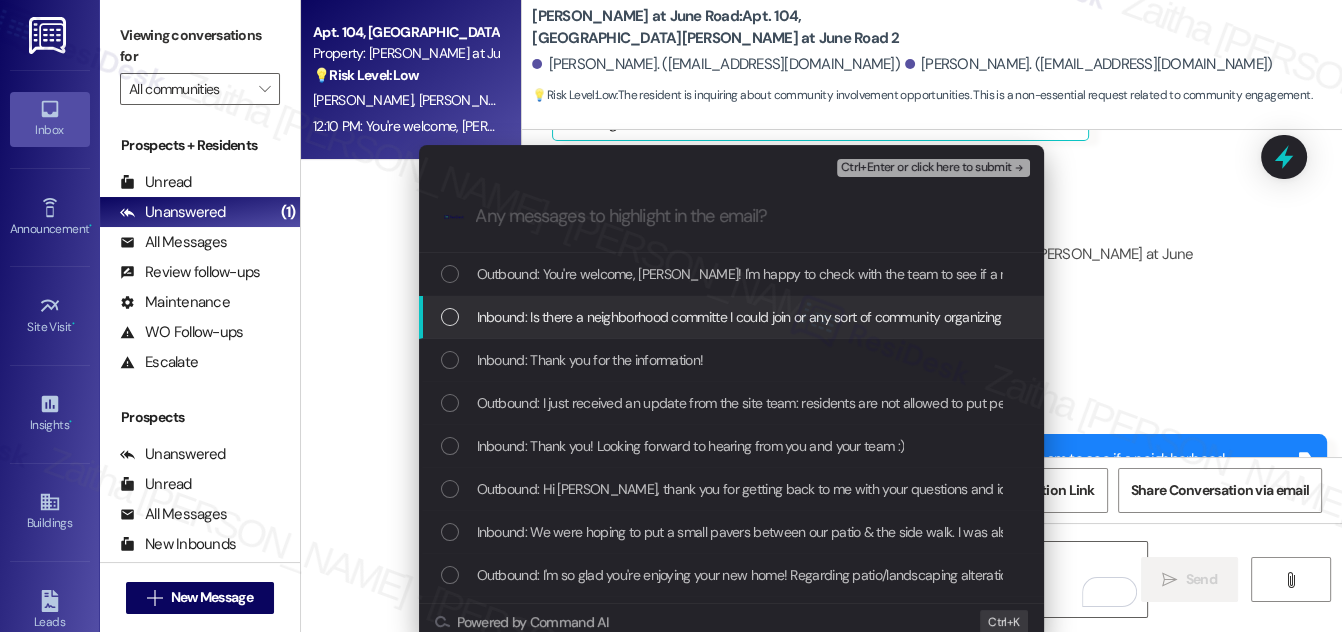 click at bounding box center (450, 317) 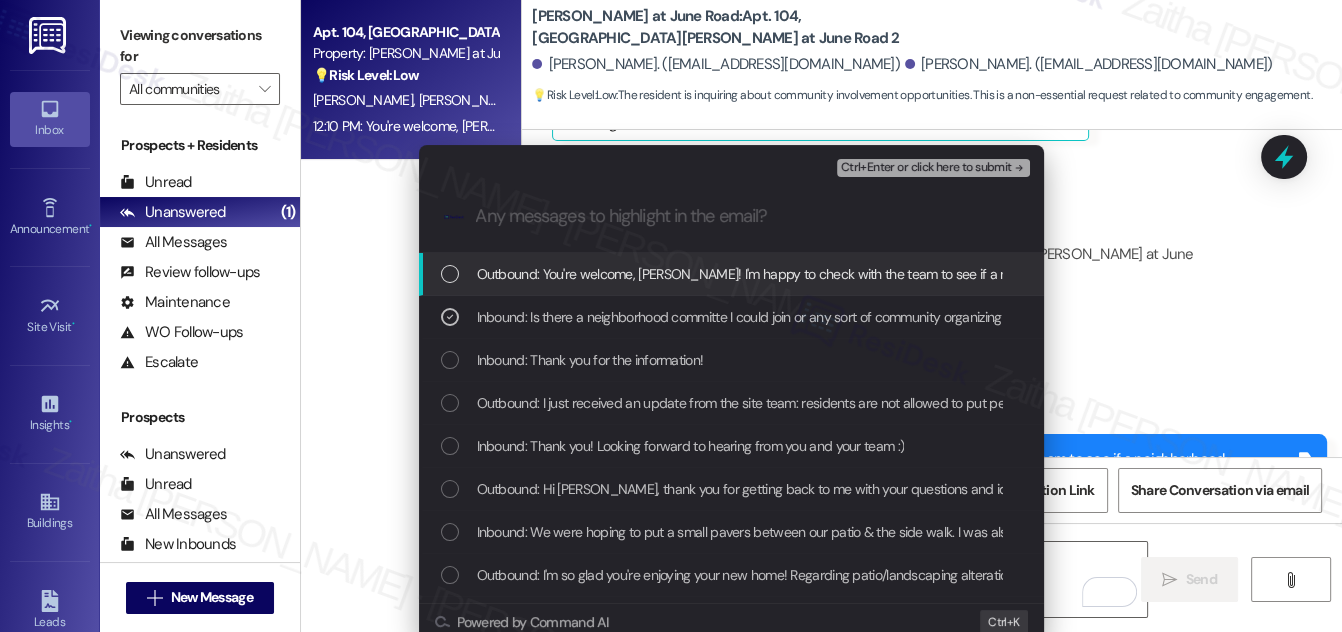 click on "Ctrl+Enter or click here to submit" at bounding box center (926, 168) 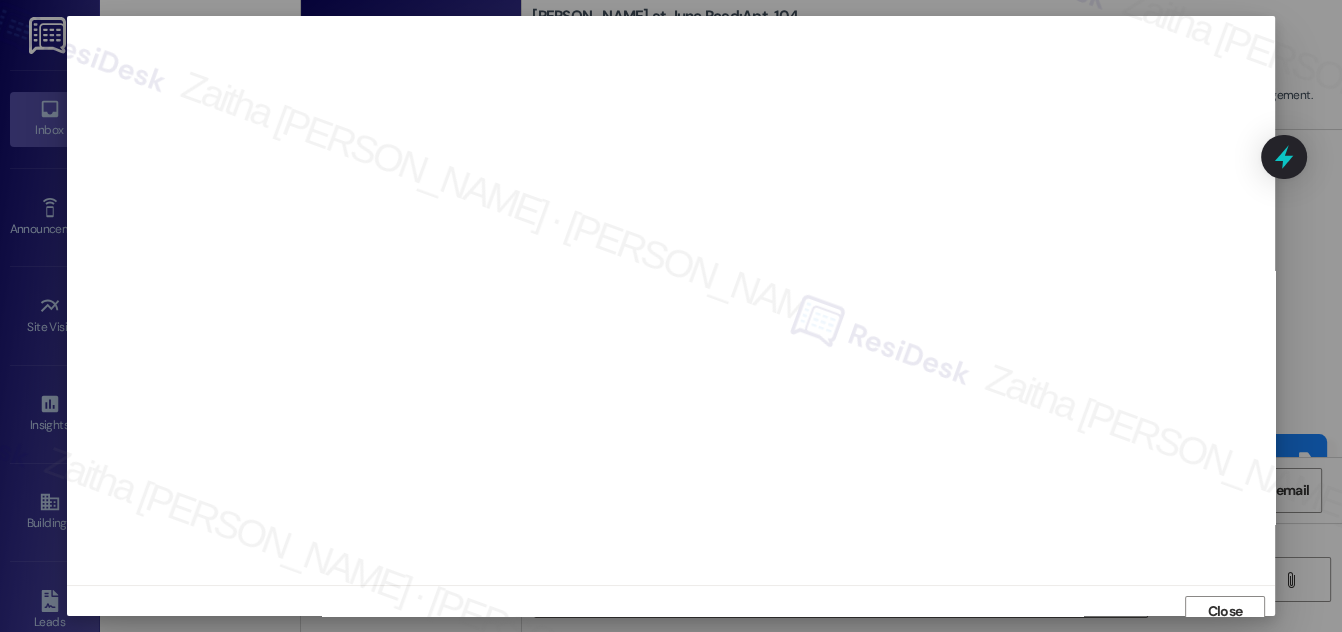 scroll, scrollTop: 11, scrollLeft: 0, axis: vertical 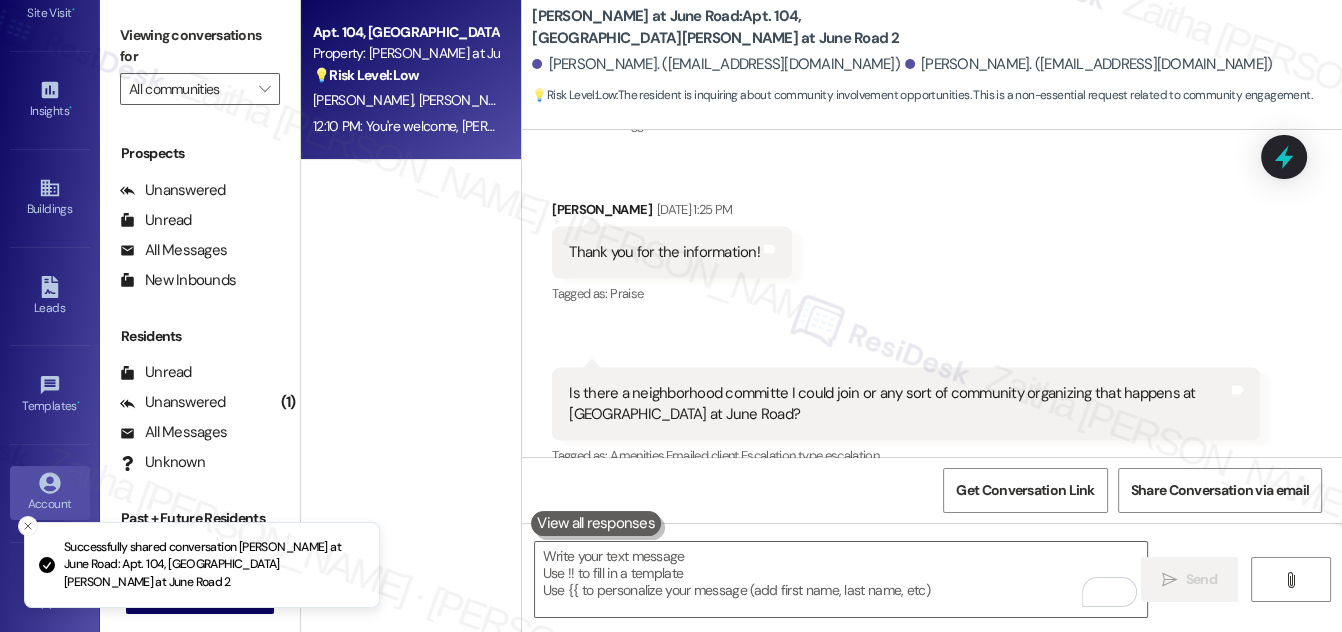 click 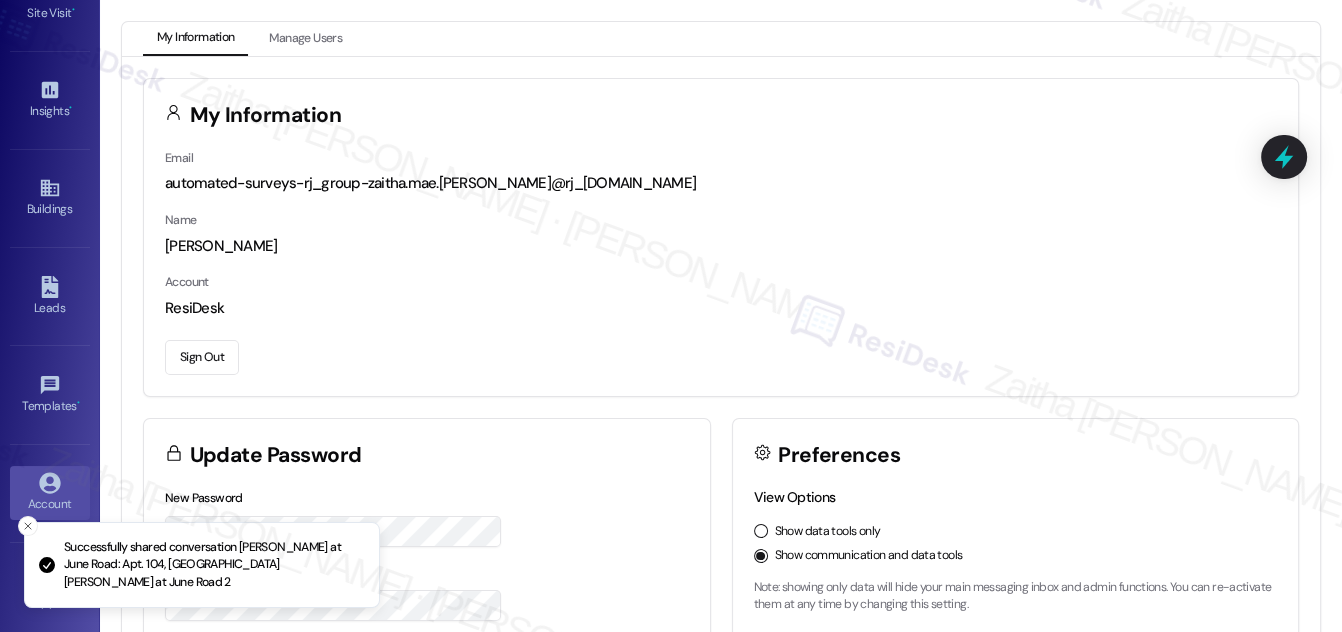 click on "Sign Out" at bounding box center (202, 357) 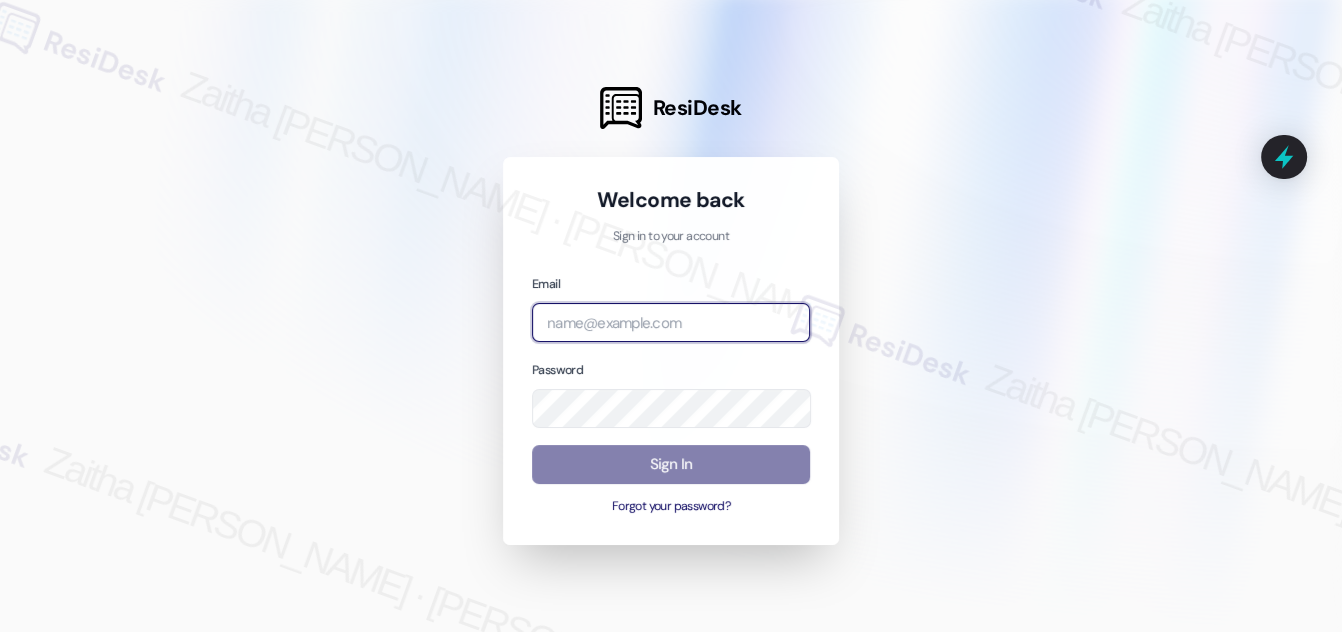 click at bounding box center [671, 322] 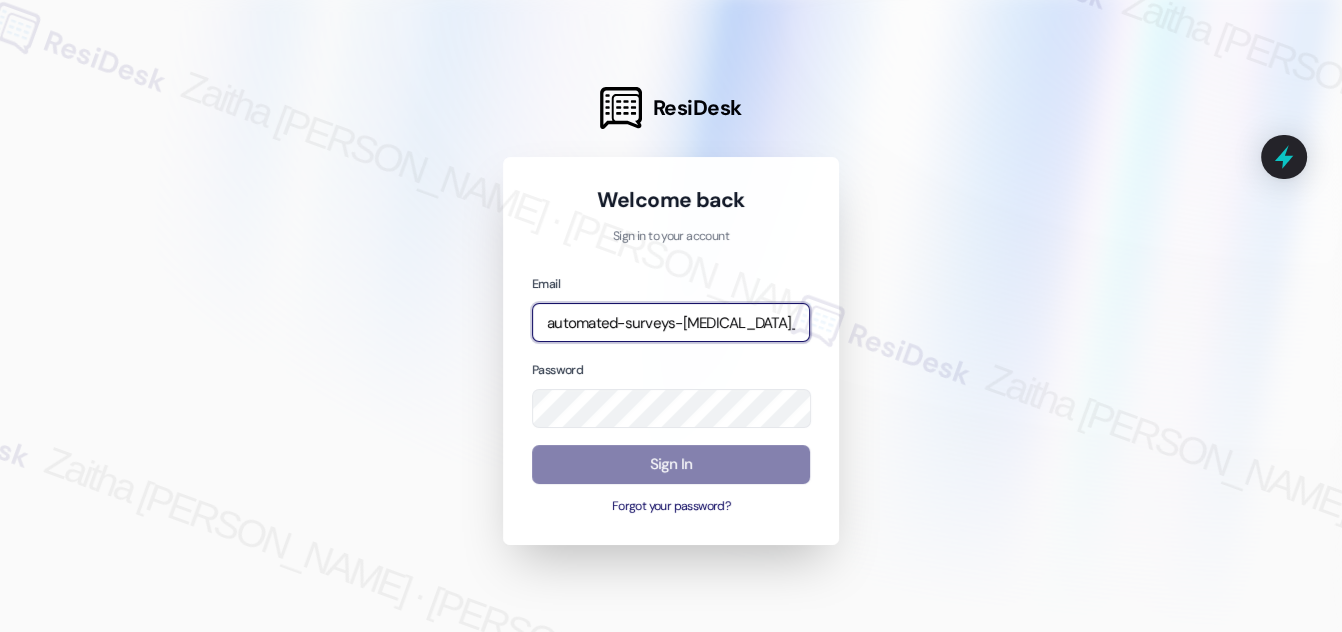 type on "automated-surveys-[MEDICAL_DATA]_formerly_regency-zaitha.mae.[PERSON_NAME]@[MEDICAL_DATA]_formerly_[DOMAIN_NAME]" 